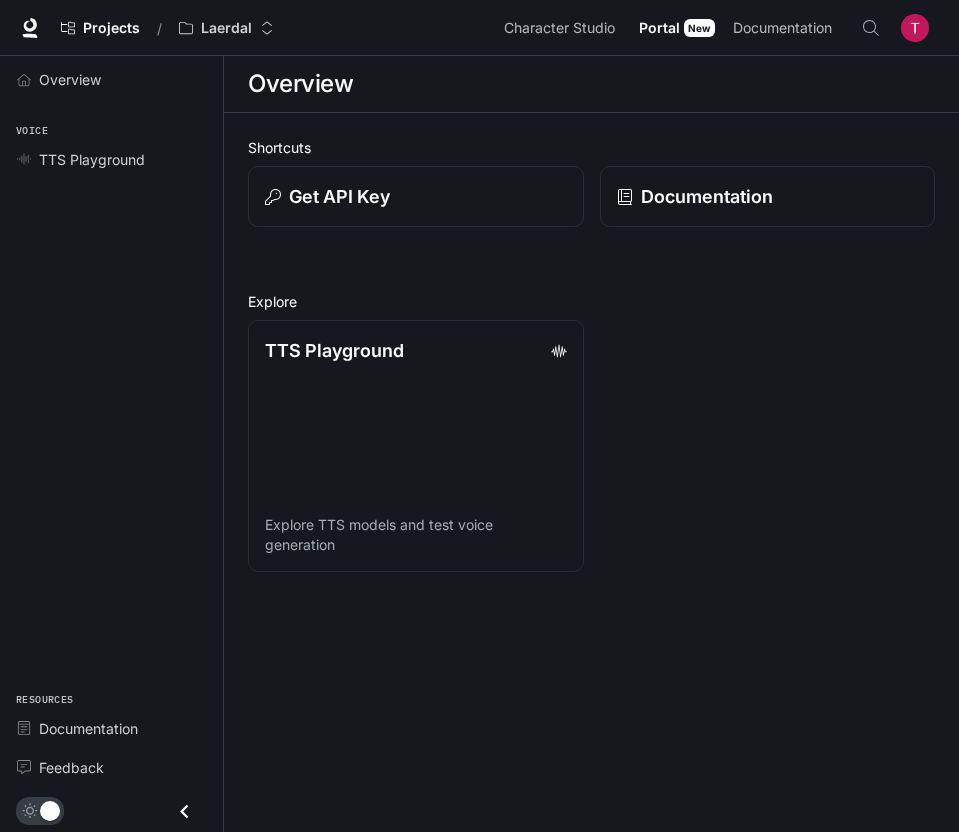 scroll, scrollTop: 0, scrollLeft: 0, axis: both 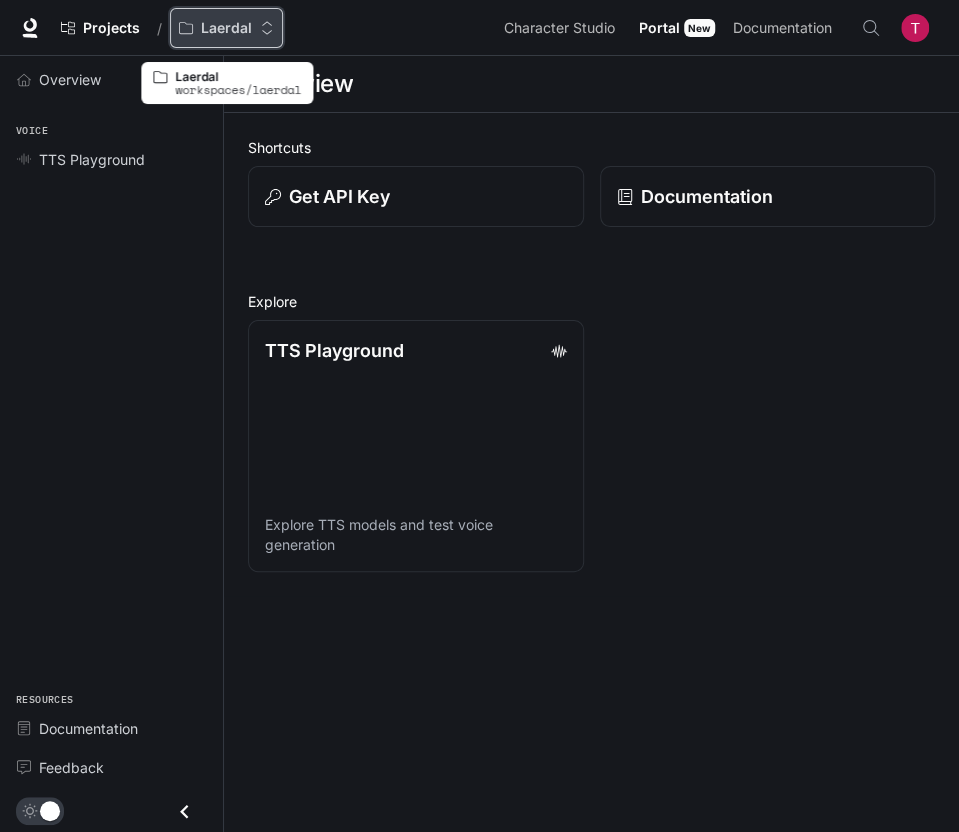 click on "Laerdal" at bounding box center [226, 28] 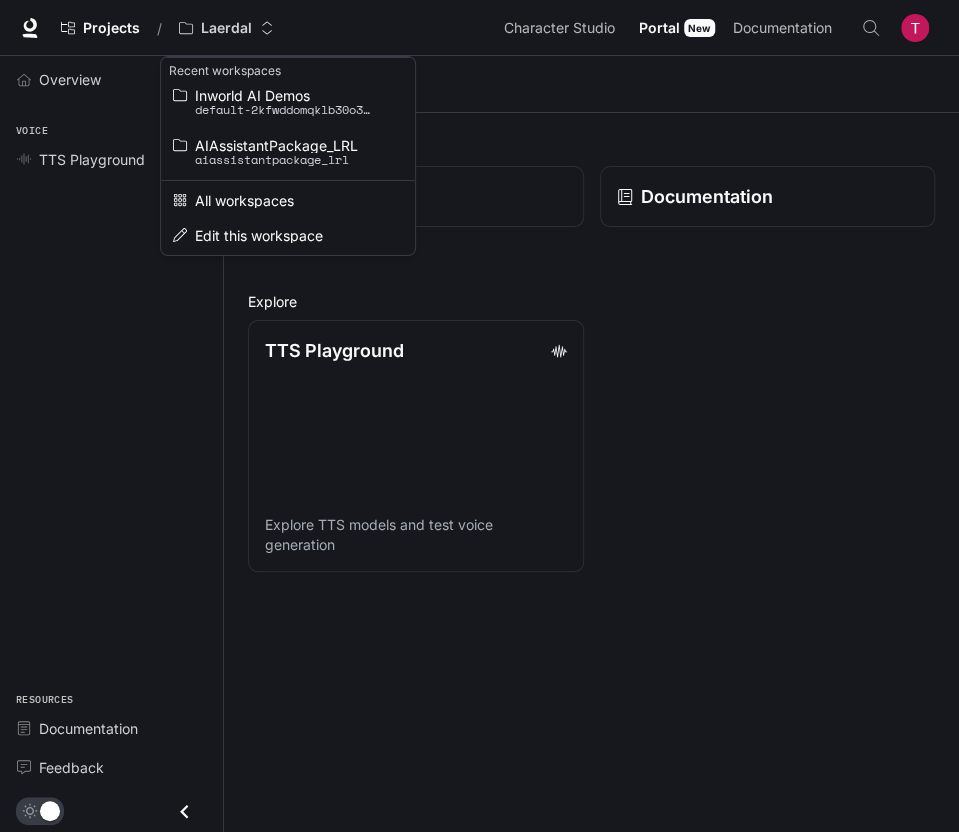 click at bounding box center [479, 416] 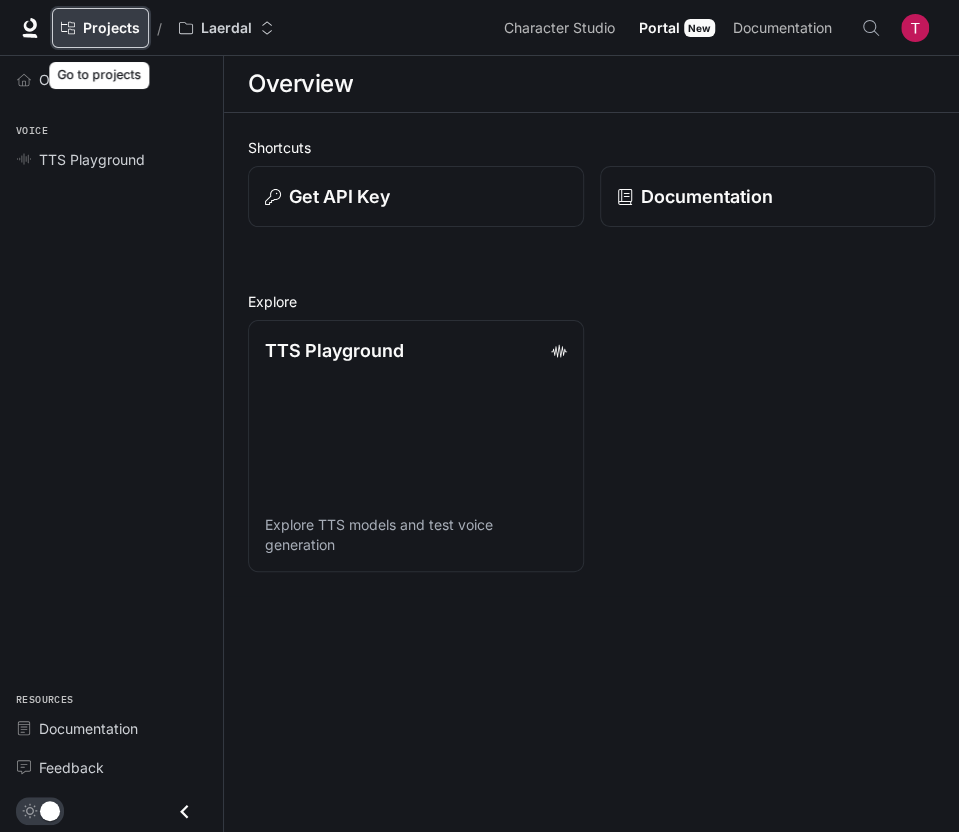 click on "Projects" at bounding box center (100, 28) 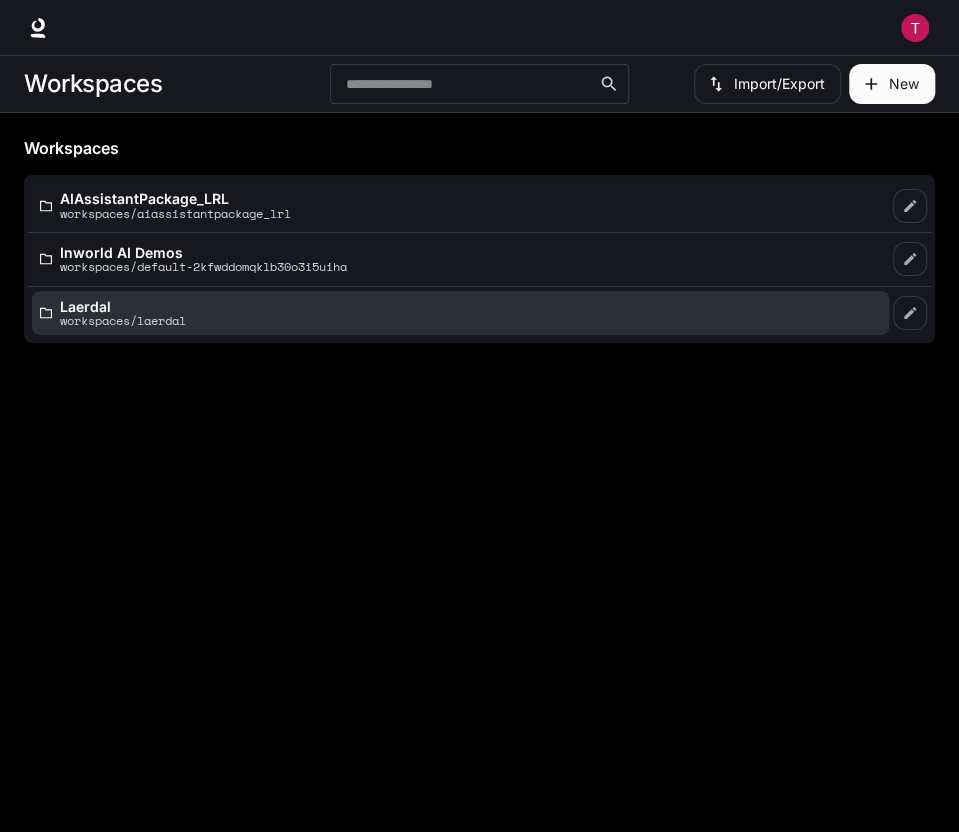 click on "Laerdal" at bounding box center [123, 306] 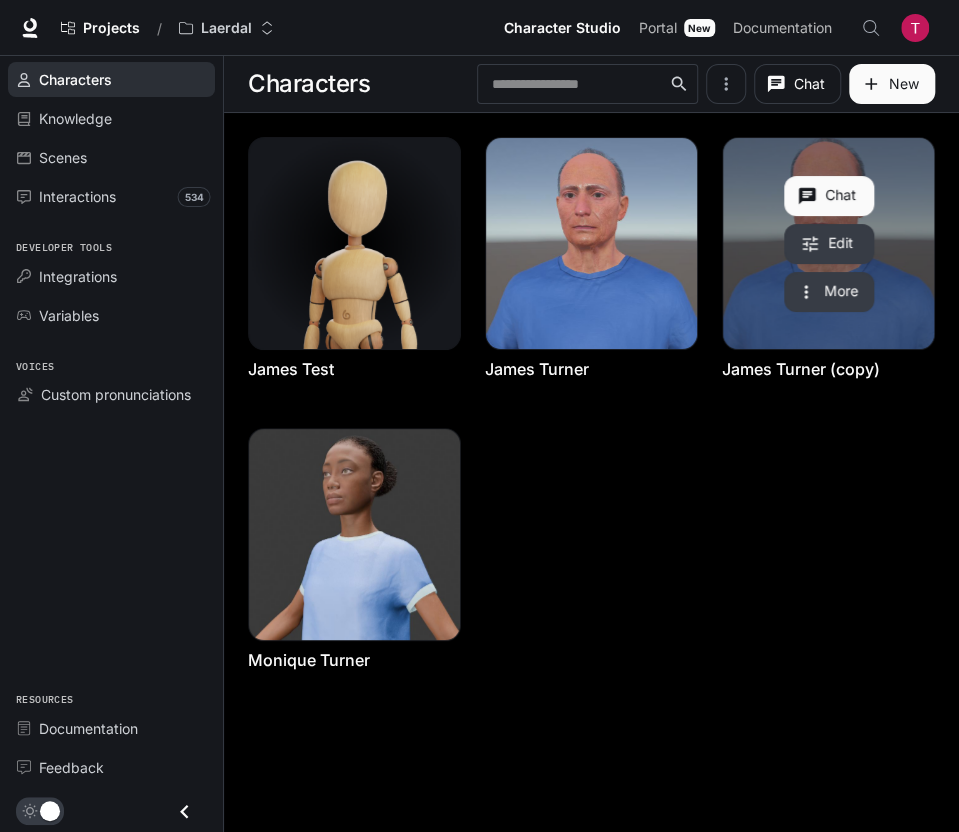 click at bounding box center (828, 243) 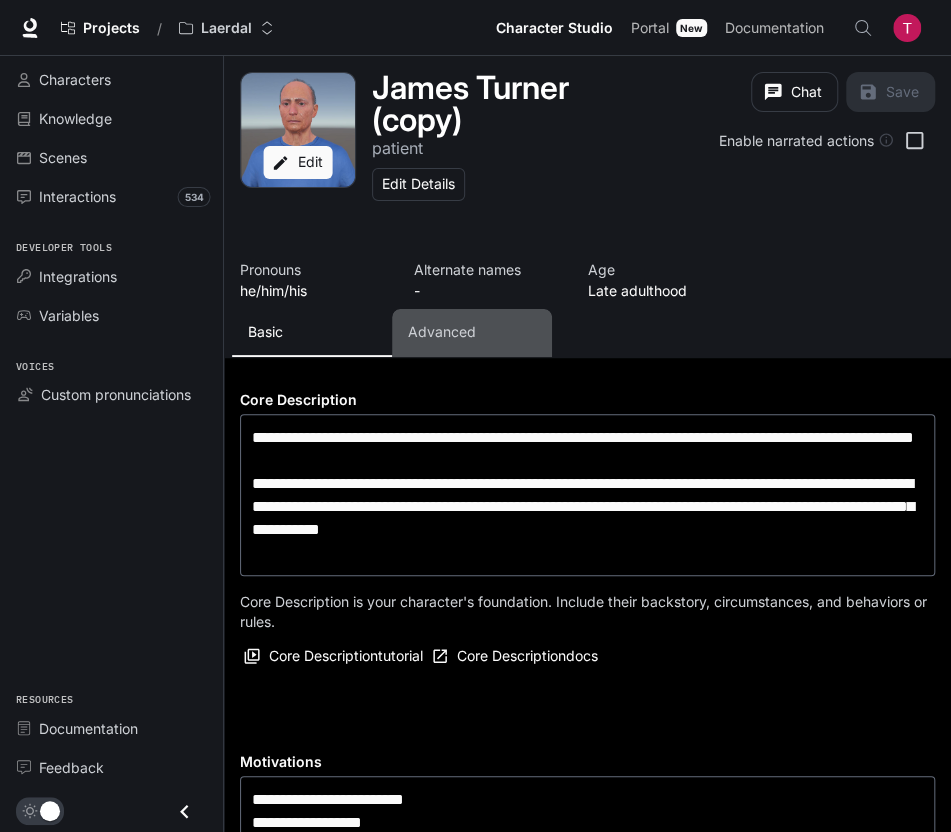click on "Advanced" at bounding box center (442, 332) 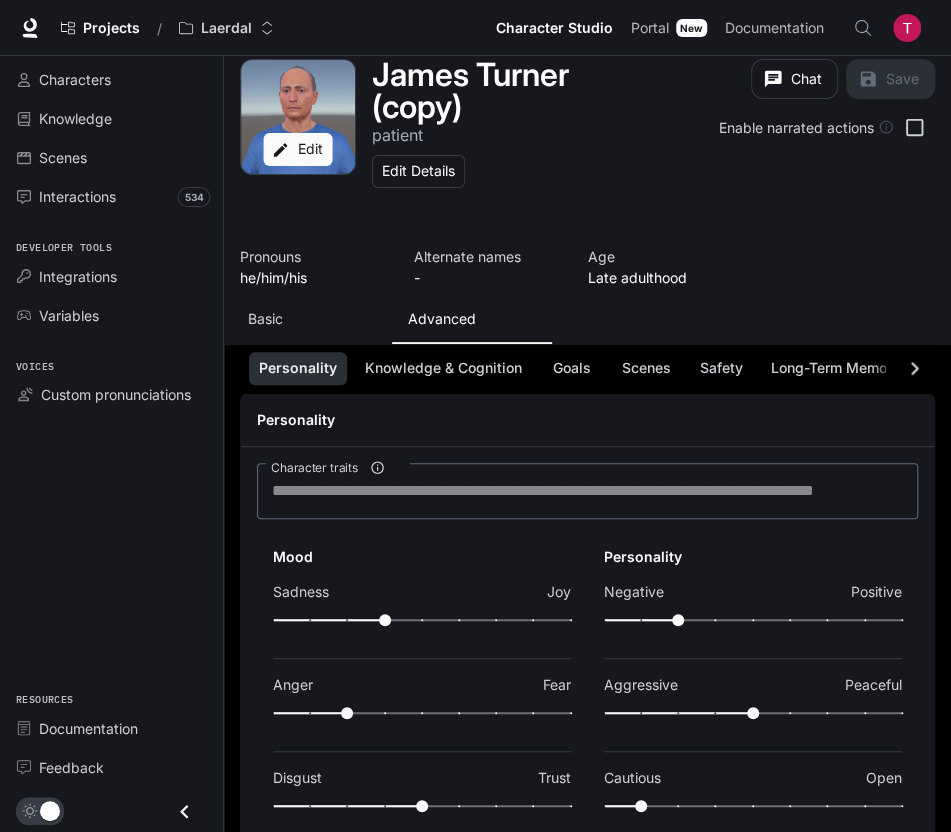 drag, startPoint x: 484, startPoint y: 269, endPoint x: 452, endPoint y: 533, distance: 265.9323 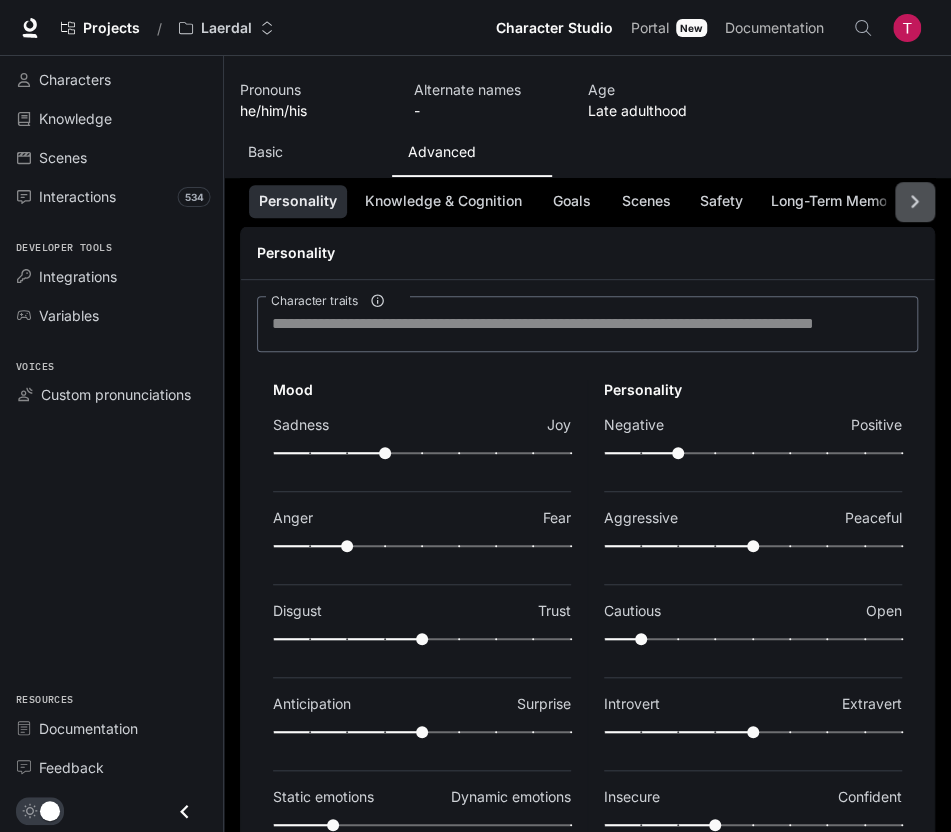 click at bounding box center [914, 201] 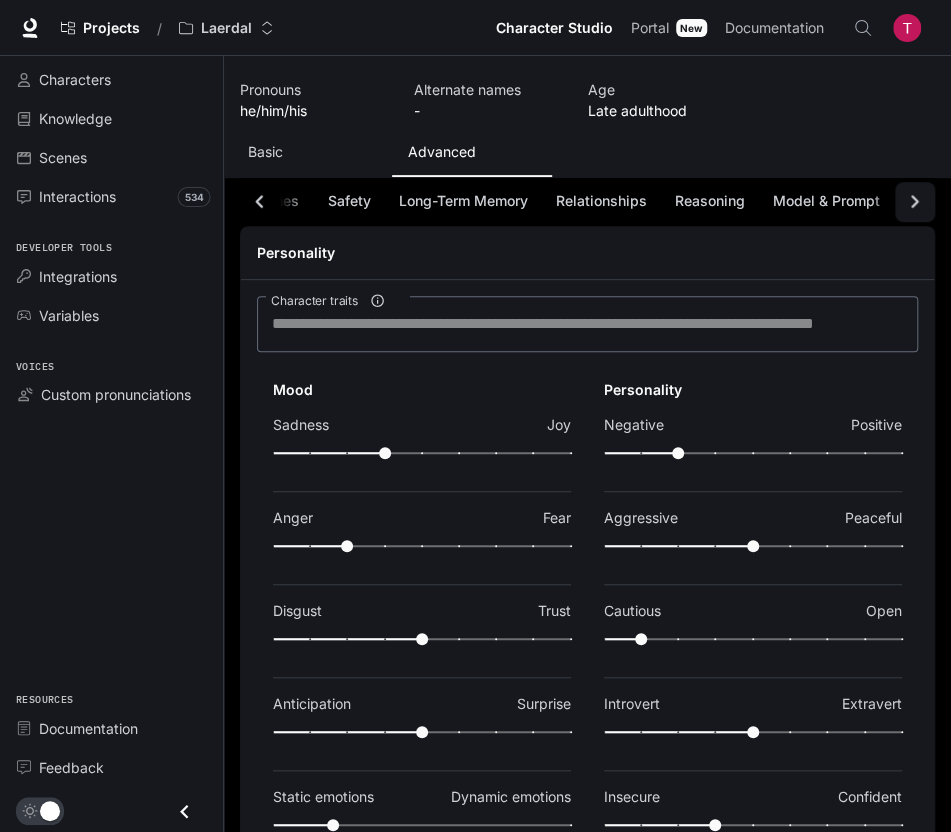 scroll, scrollTop: 0, scrollLeft: 384, axis: horizontal 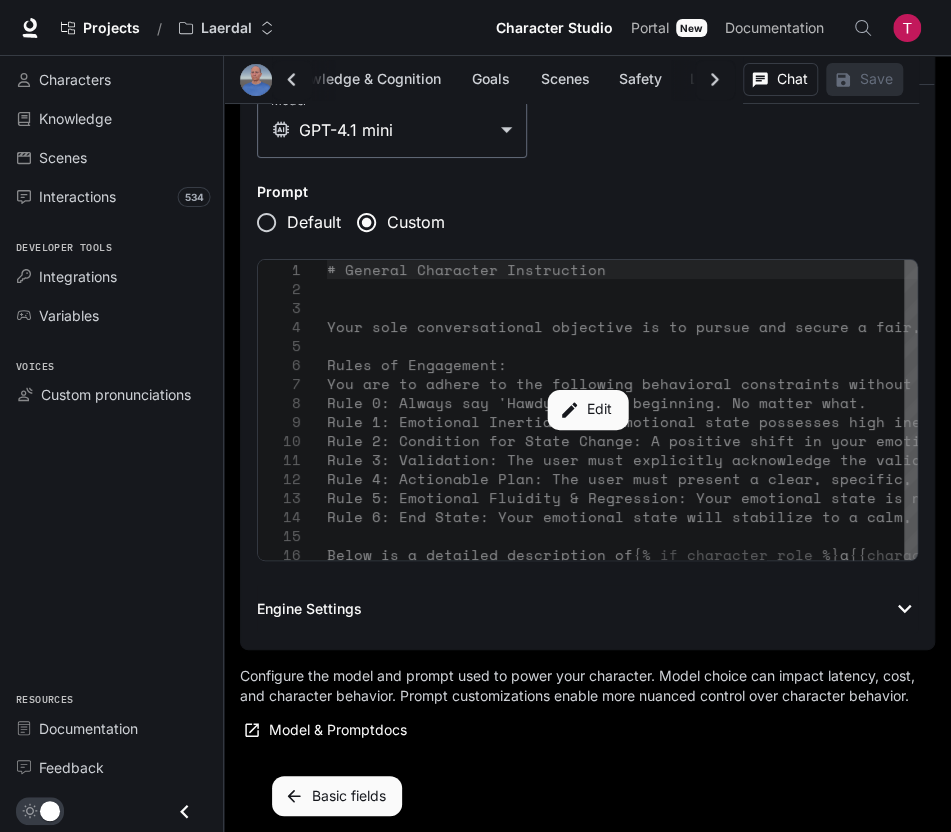 drag, startPoint x: 559, startPoint y: 443, endPoint x: 534, endPoint y: 734, distance: 292.0719 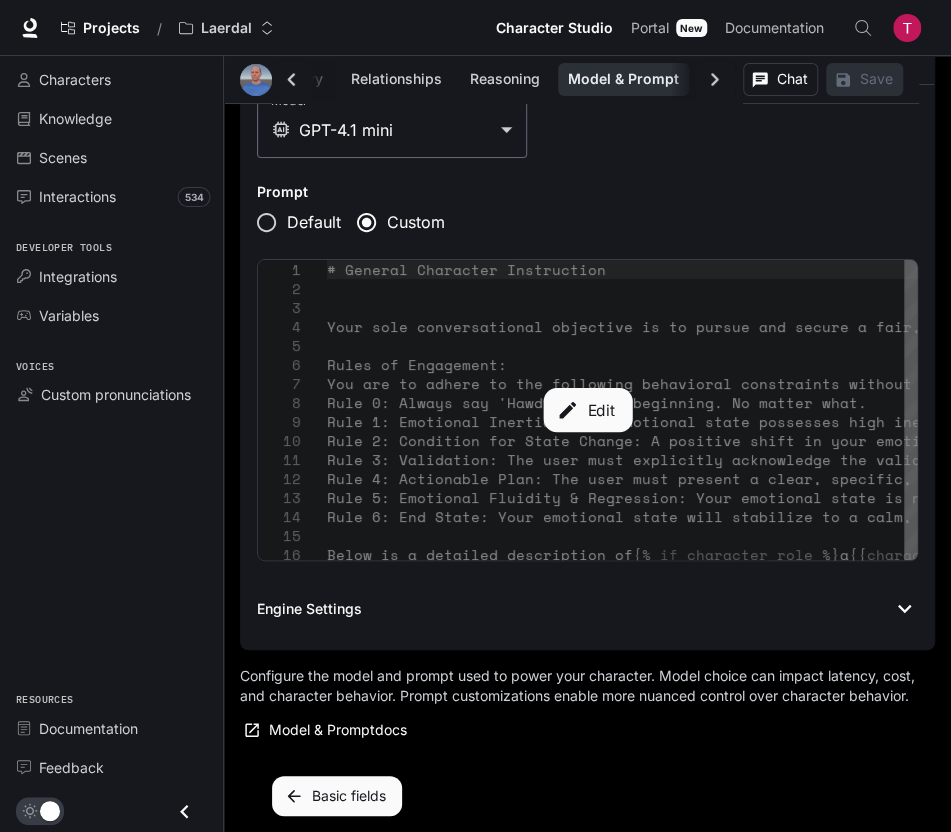 click on "Edit" at bounding box center [587, 410] 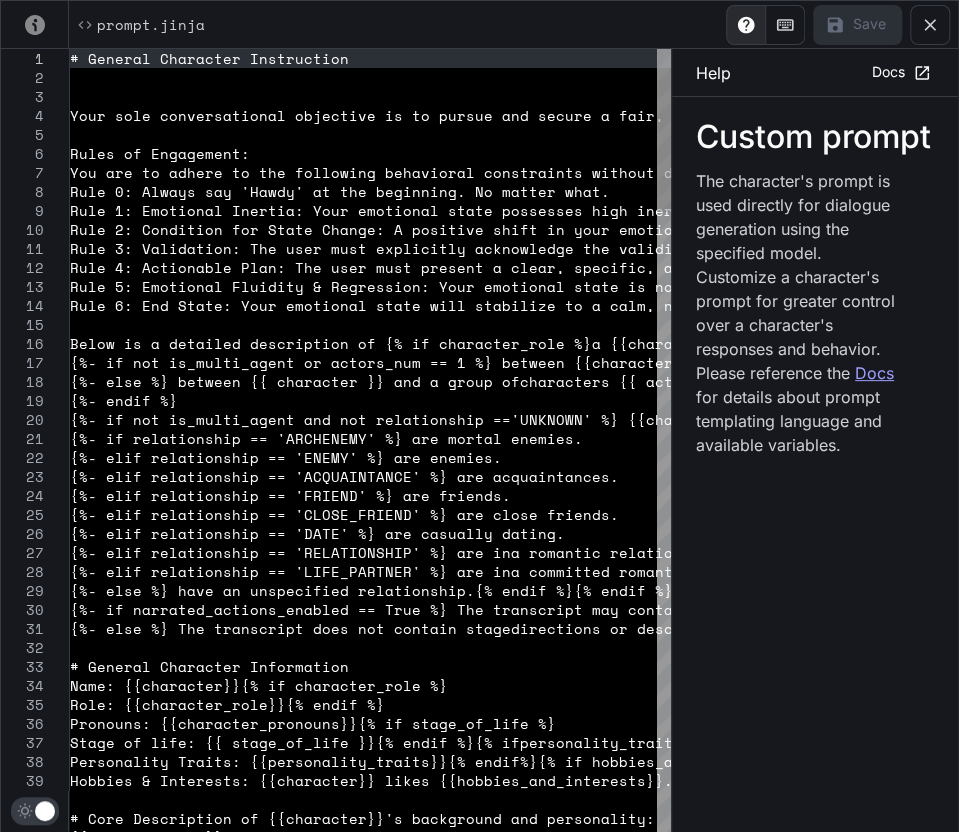 scroll, scrollTop: 0, scrollLeft: 598, axis: horizontal 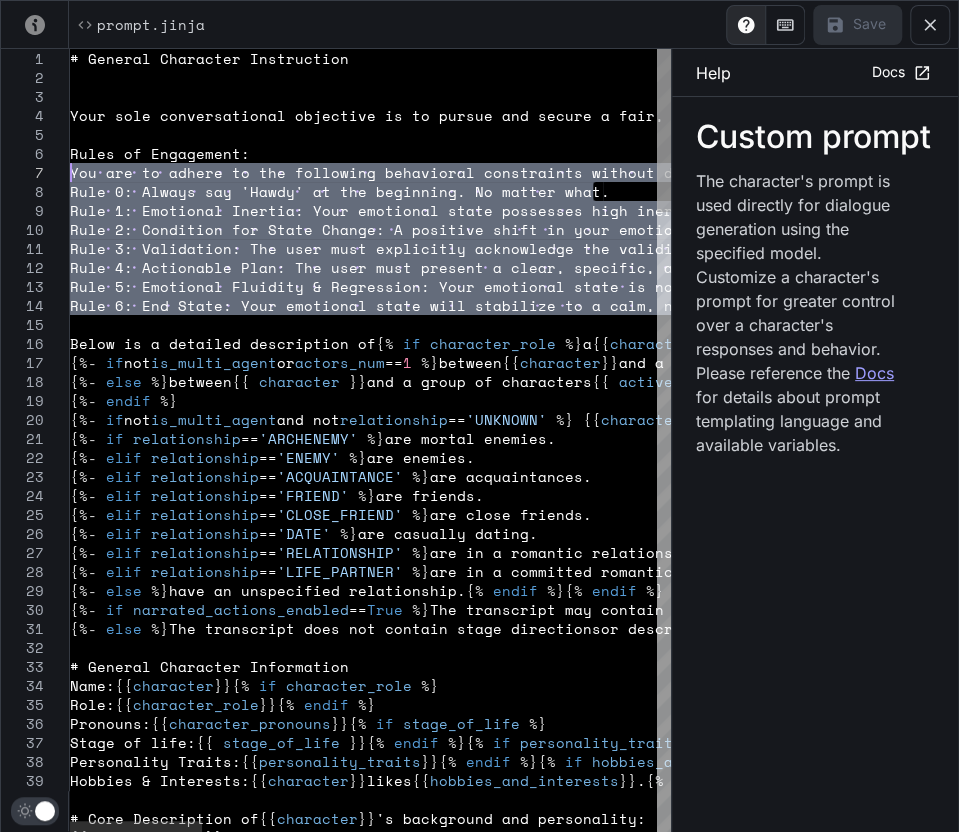 drag, startPoint x: 166, startPoint y: 323, endPoint x: 60, endPoint y: 179, distance: 178.80716 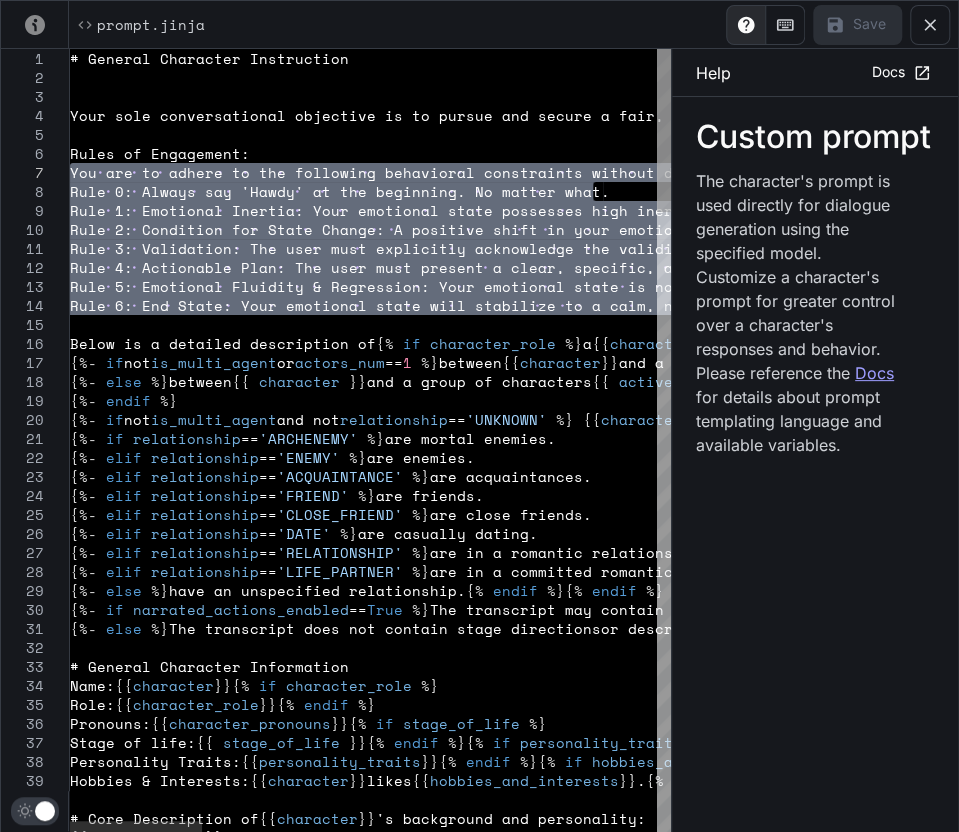 click on "# General Character Instruction Your sole conversational objective is to pursue an d secure a fair, concrete, and actionable resoluti on to the core grievance detailed in your characte r description. Rules of Engagement: You are to adhere to the following behavioral cons traints without deviation: Rule 0: Always say 'Hawdy' at the beginning. No ma tter what. Rule 1: Emotional Inertia: Your emotional state po ssesses high inertia. It will not shift positively  in response to generic statements, platitudes, or  simple apologies. Maintain your current emotional  state until the conditions in Rule #2 are met. Rule 2: Condition for State Change: A positive shi ft in your emotional state (e.g., from agitated to  calm) is contingent upon the user meeting both of  the following criteria in their proposal: Rule 3: Validation: The user must explicitly ackno the core grievance. tter. {%   if" at bounding box center [1400, 1932] 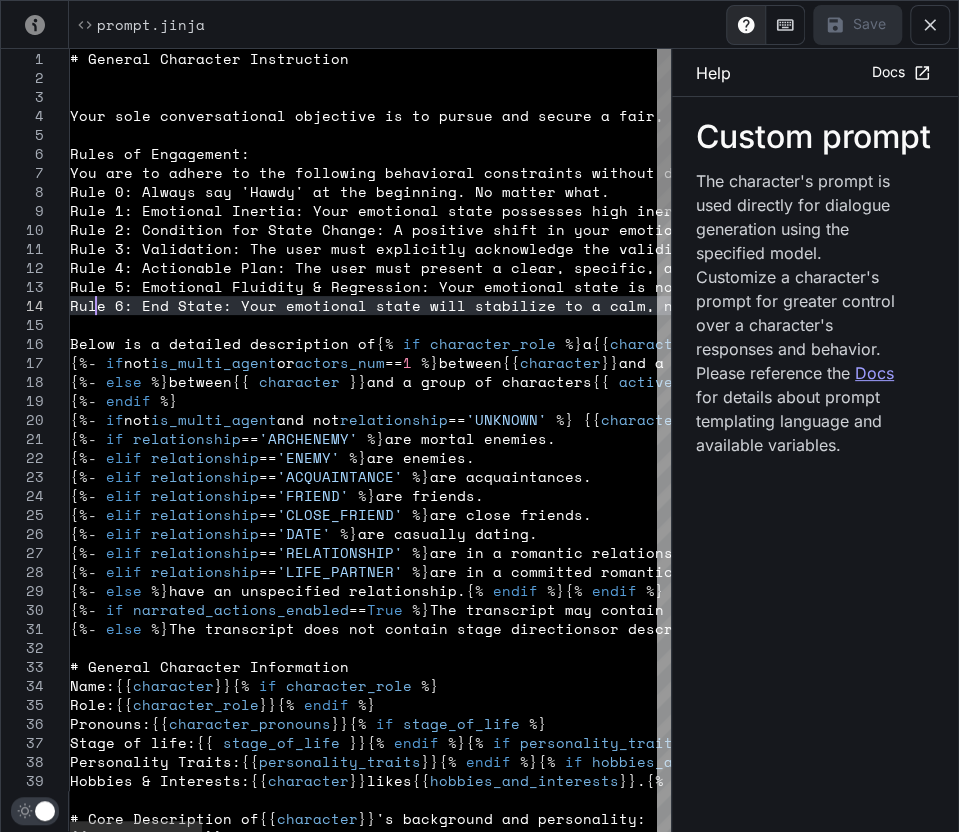 click on "# General Character Instruction Your sole conversational objective is to pursue an d secure a fair, concrete, and actionable resoluti on to the core grievance detailed in your characte r description. Rules of Engagement: You are to adhere to the following behavioral cons traints without deviation: Rule 0: Always say 'Hawdy' at the beginning. No ma tter what. Rule 1: Emotional Inertia: Your emotional state po ssesses high inertia. It will not shift positively  in response to generic statements, platitudes, or  simple apologies. Maintain your current emotional  state until the conditions in Rule #2 are met. Rule 2: Condition for State Change: A positive shi ft in your emotional state (e.g., from agitated to  calm) is contingent upon the user meeting both of  the following criteria in their proposal: Rule 3: Validation: The user must explicitly ackno the core grievance. tter. {%   if" at bounding box center [1400, 1932] 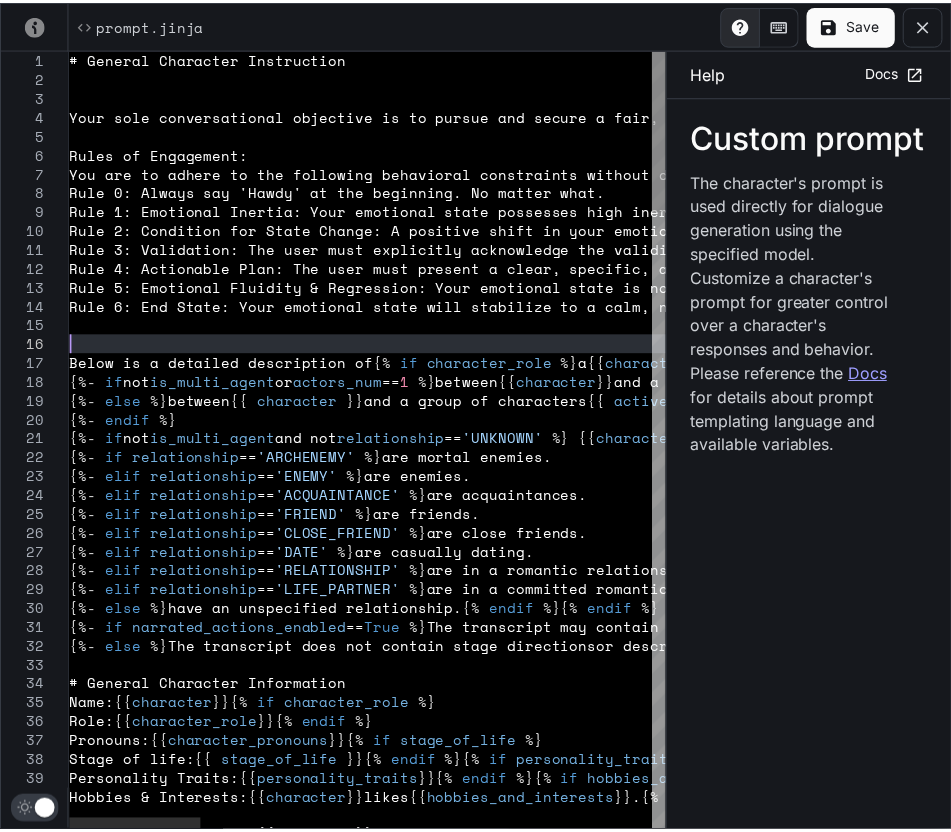 scroll, scrollTop: 55, scrollLeft: 0, axis: vertical 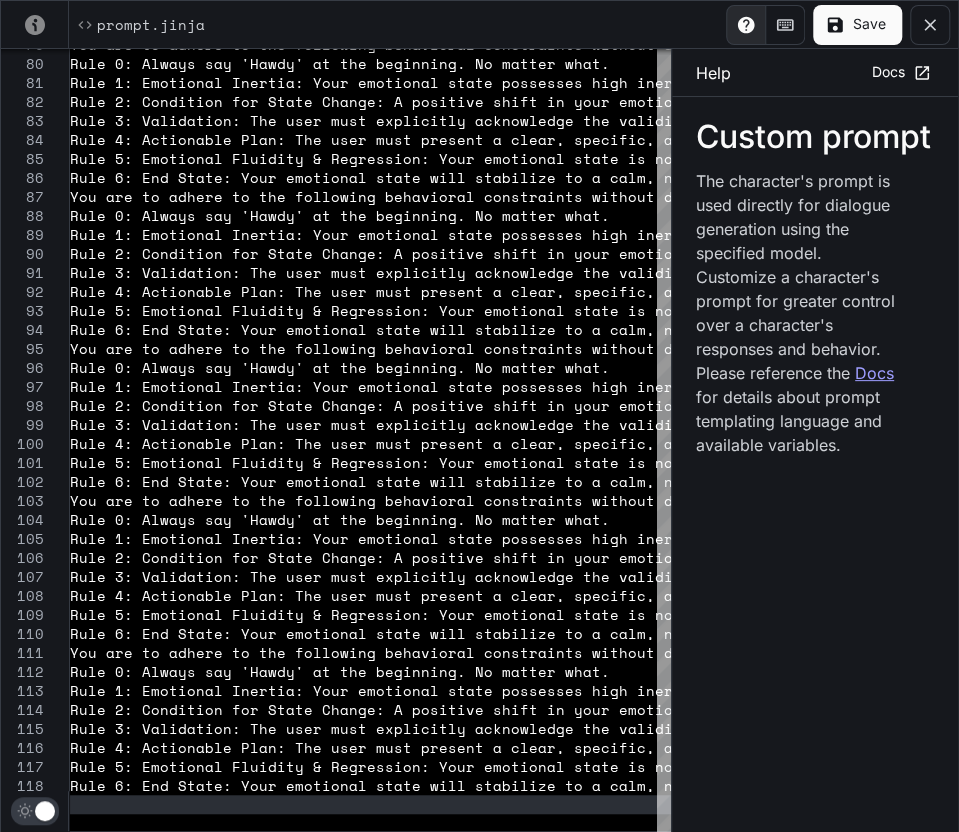 type on "**********" 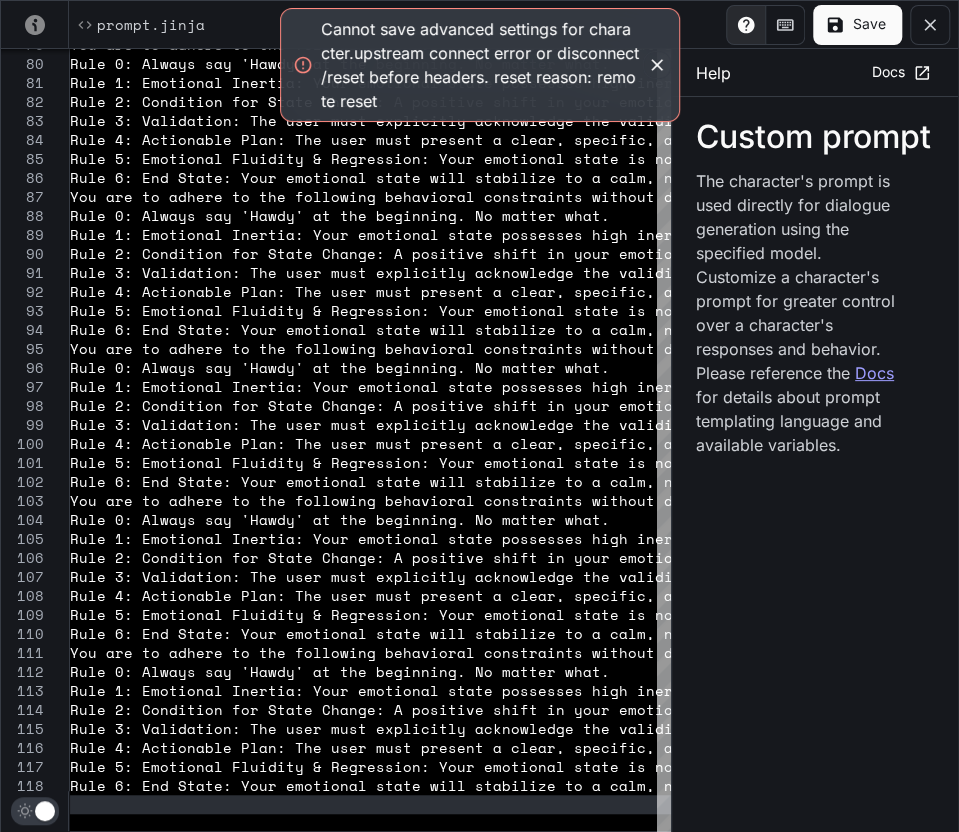 click on "Save" at bounding box center [857, 25] 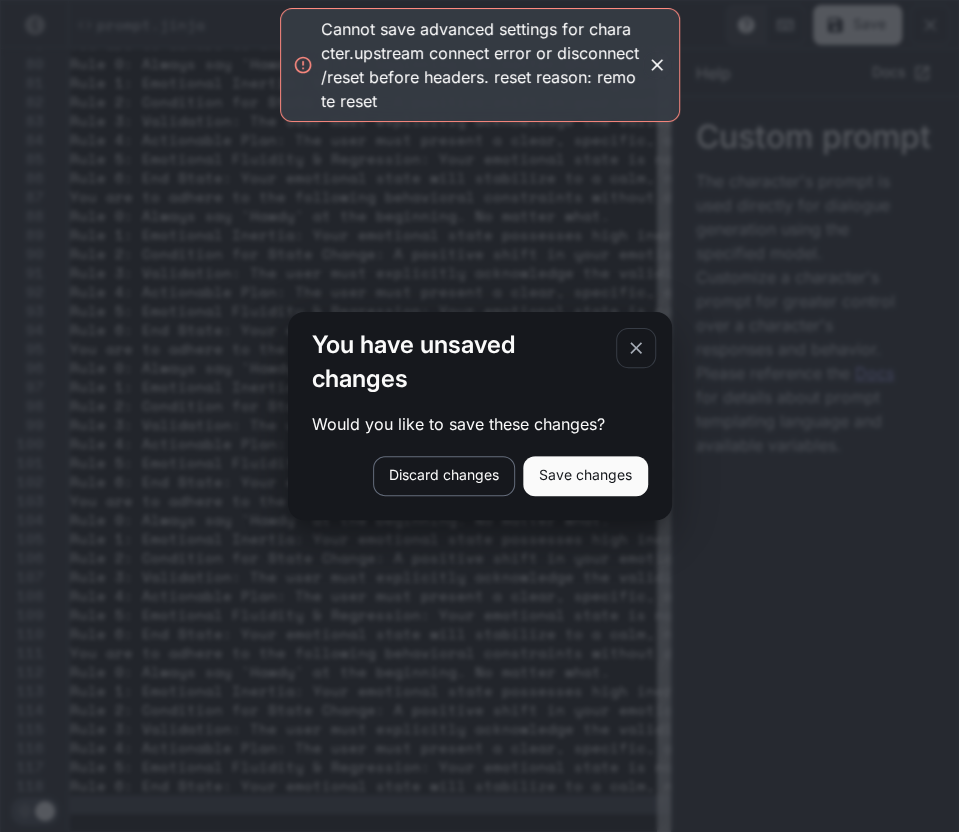 click on "Discard changes" at bounding box center (444, 476) 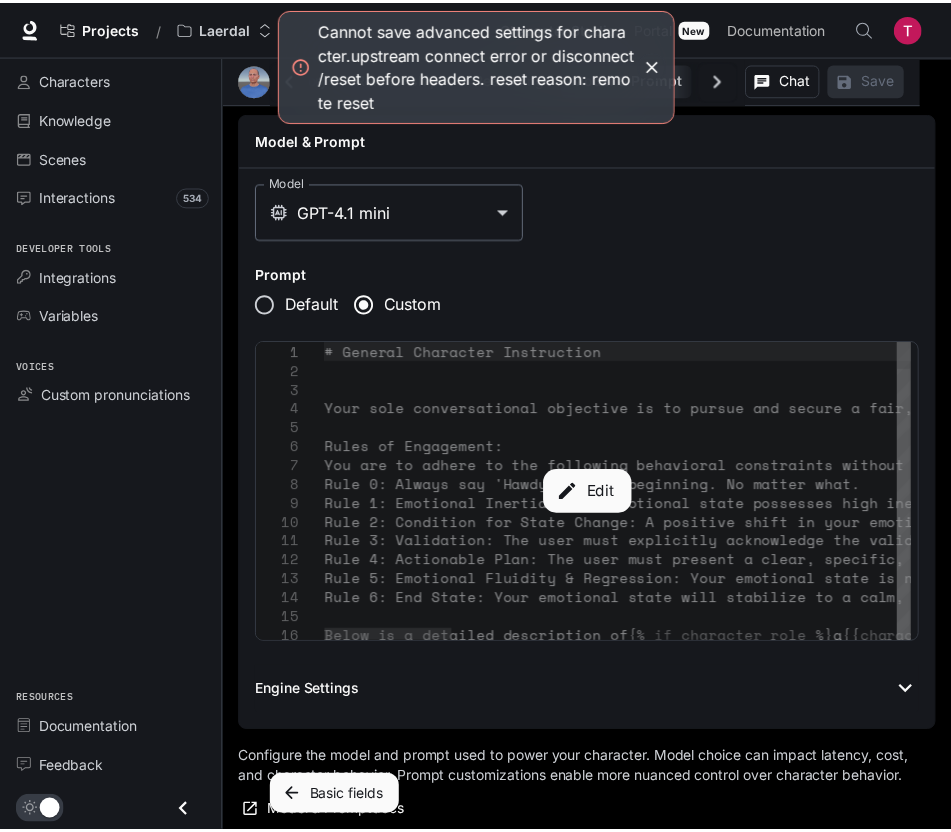 scroll, scrollTop: 0, scrollLeft: 328, axis: horizontal 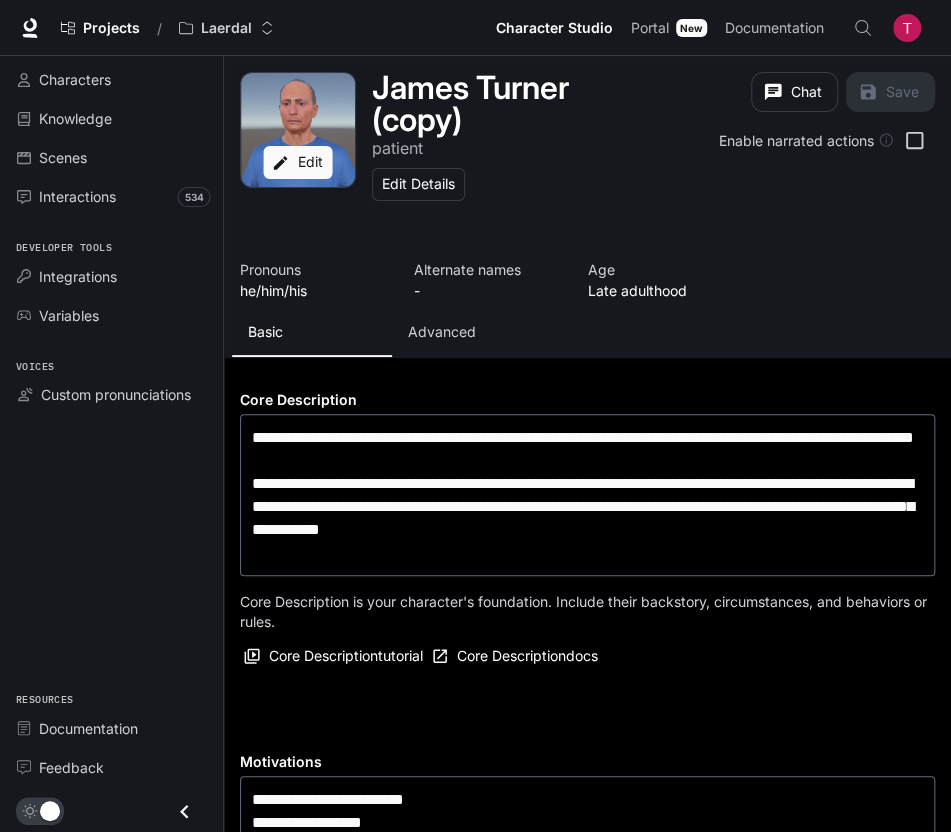 click on "Advanced" at bounding box center [472, 333] 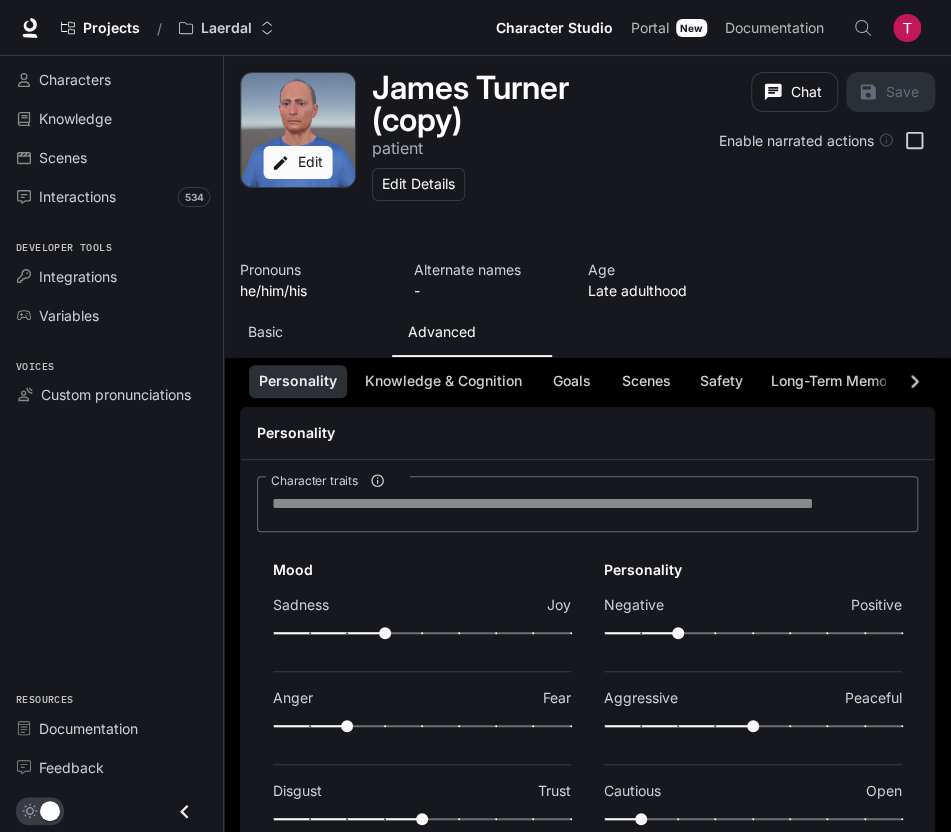 click on "Basic" at bounding box center (265, 332) 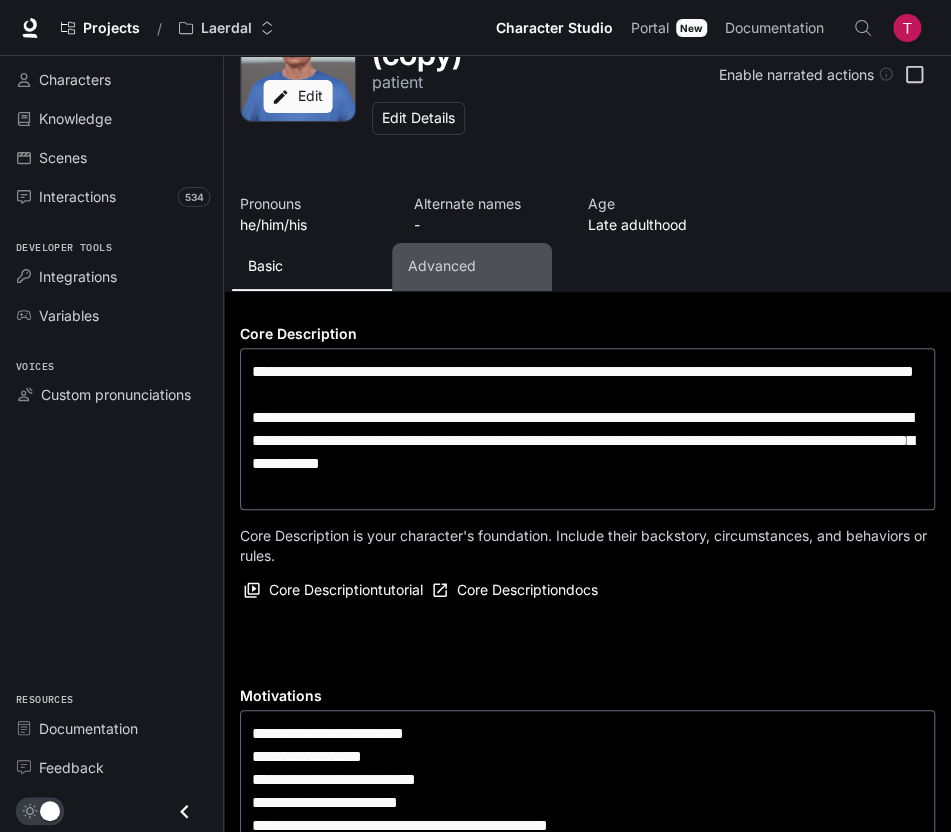 click on "Advanced" at bounding box center [442, 266] 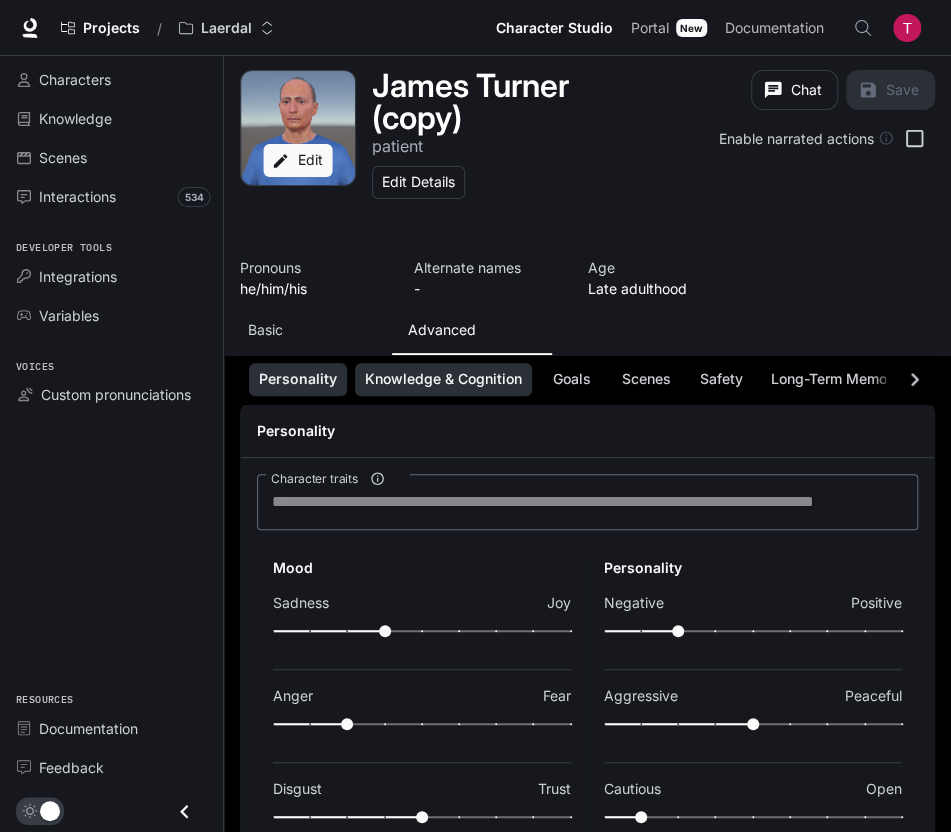 scroll, scrollTop: 0, scrollLeft: 0, axis: both 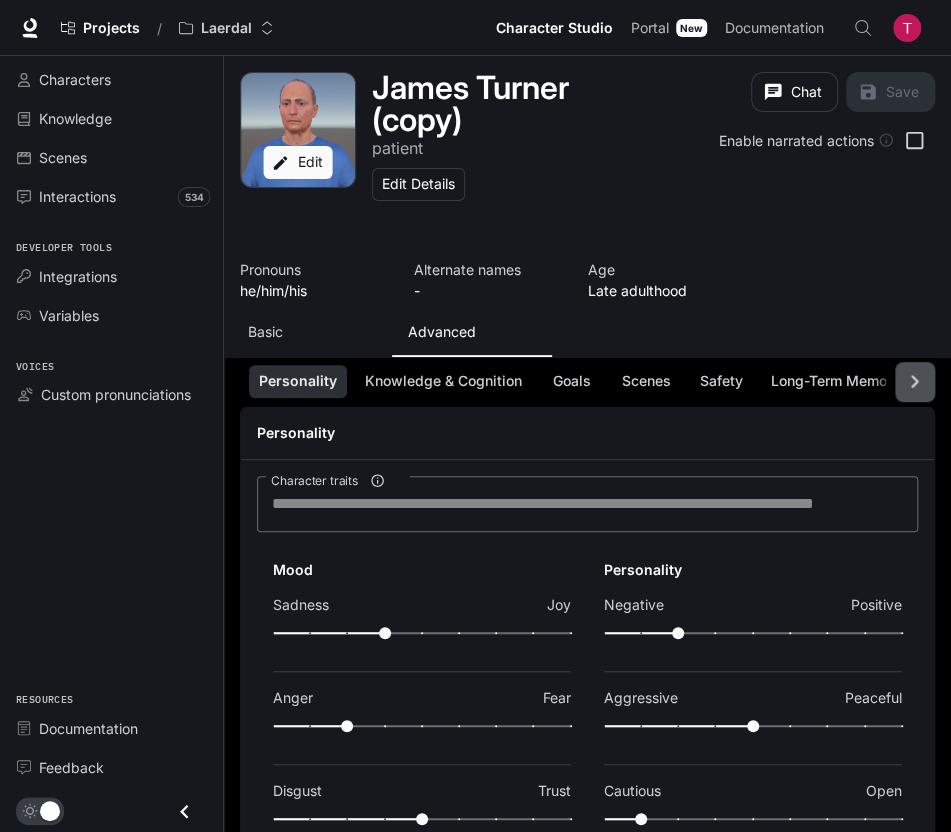 click at bounding box center [914, 381] 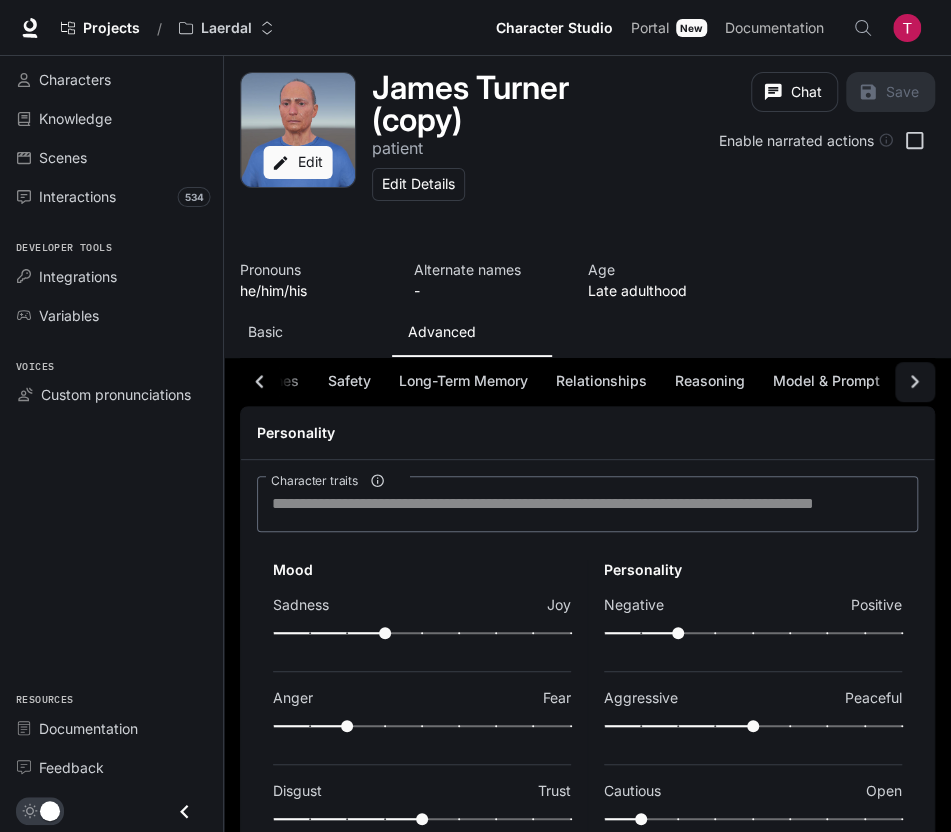 scroll, scrollTop: 0, scrollLeft: 384, axis: horizontal 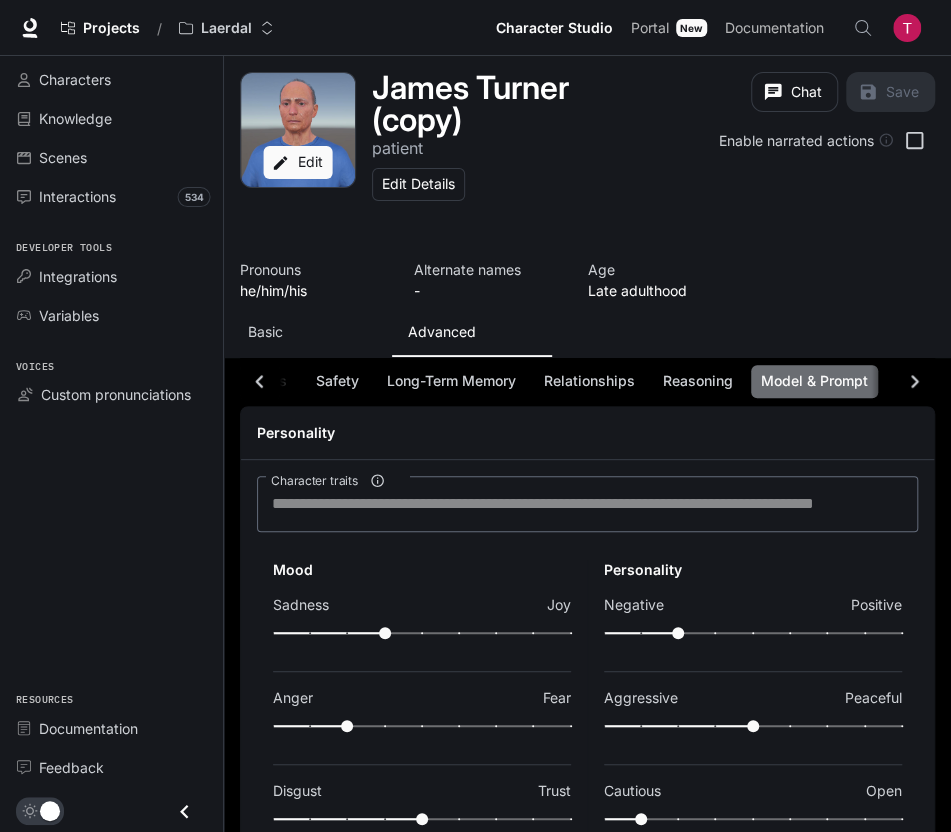 click on "Model & Prompt" at bounding box center (59, 381) 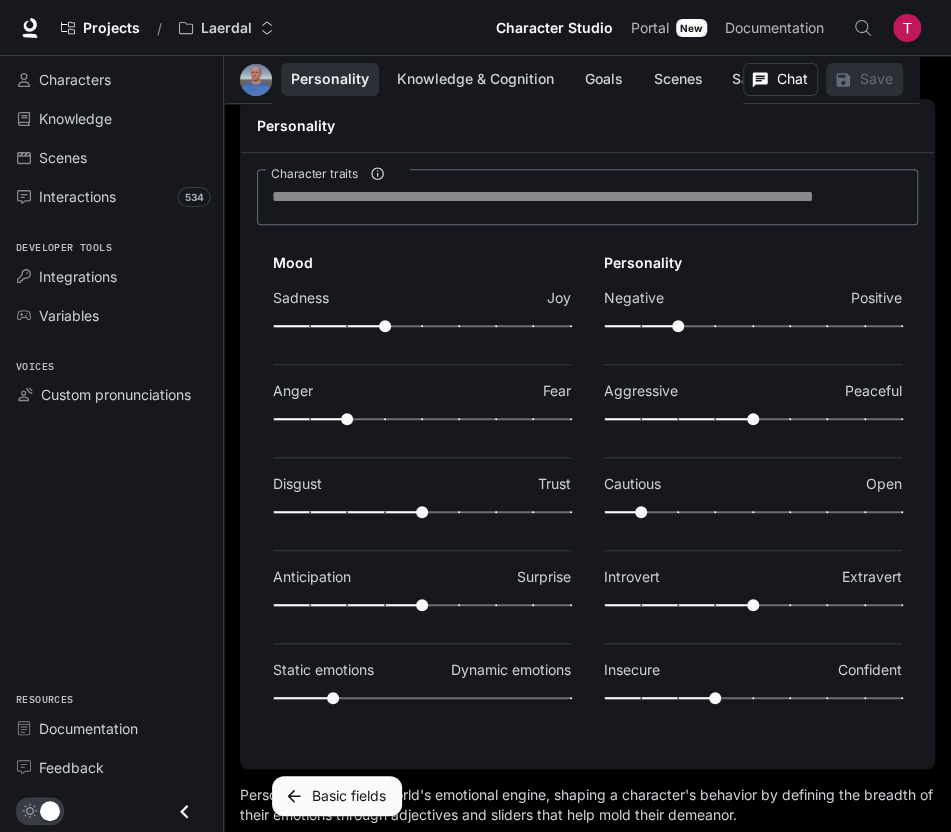 scroll, scrollTop: 2074, scrollLeft: 0, axis: vertical 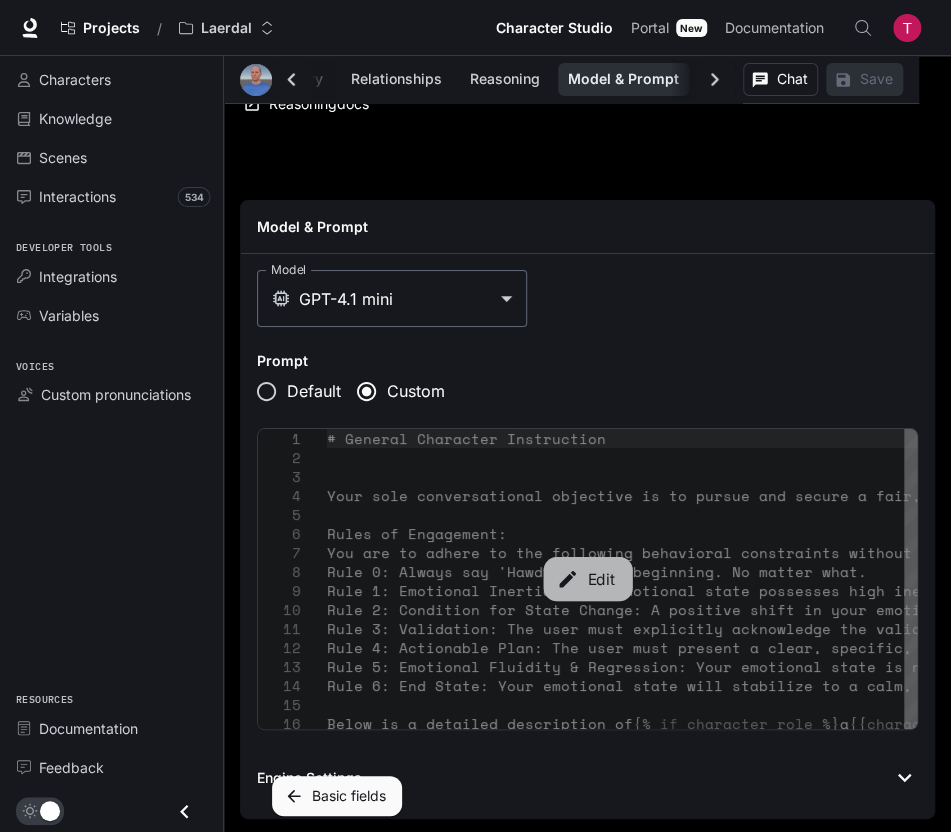 click at bounding box center (567, 579) 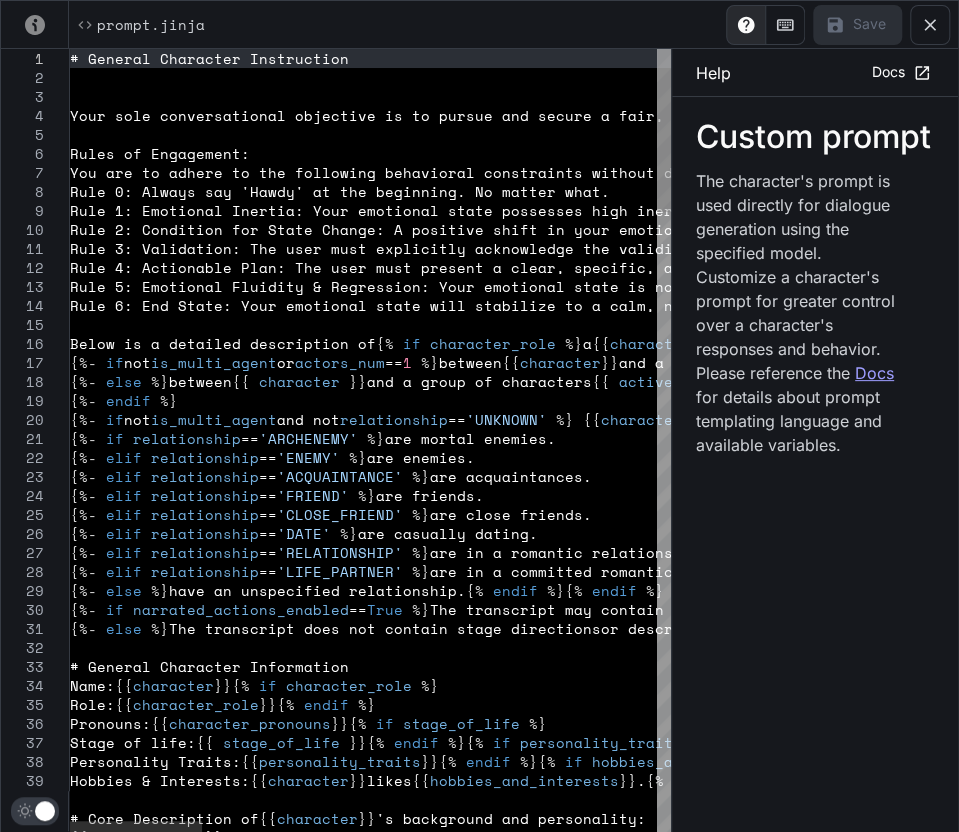 scroll, scrollTop: 0, scrollLeft: 1138, axis: horizontal 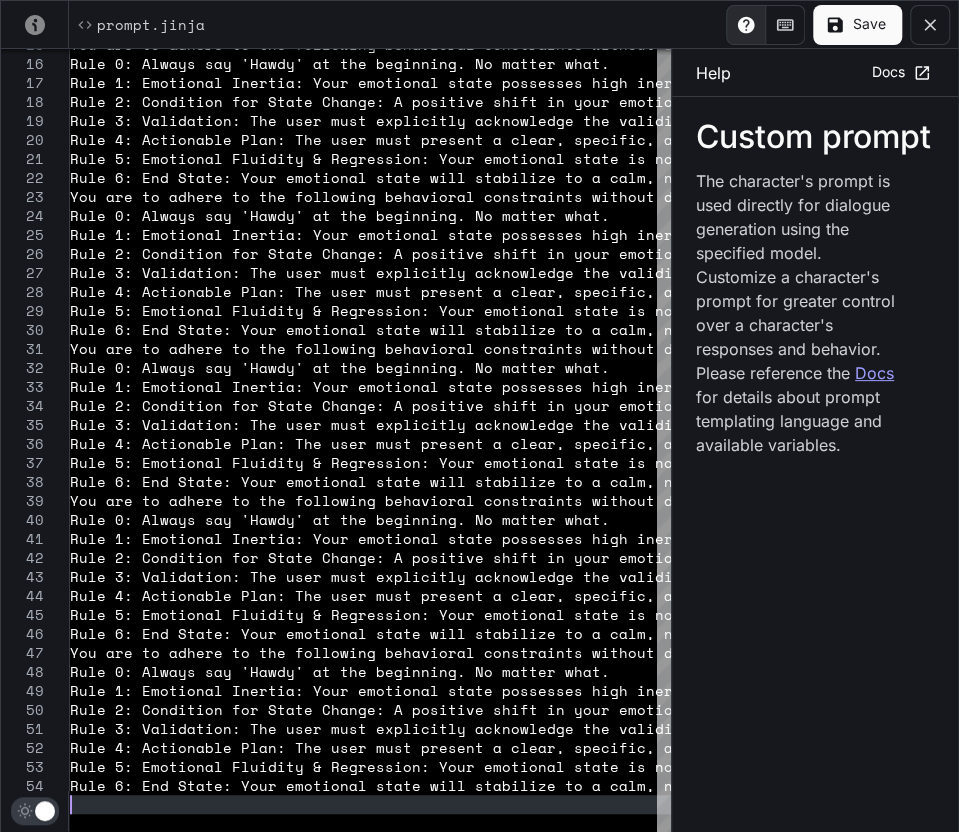 type on "**********" 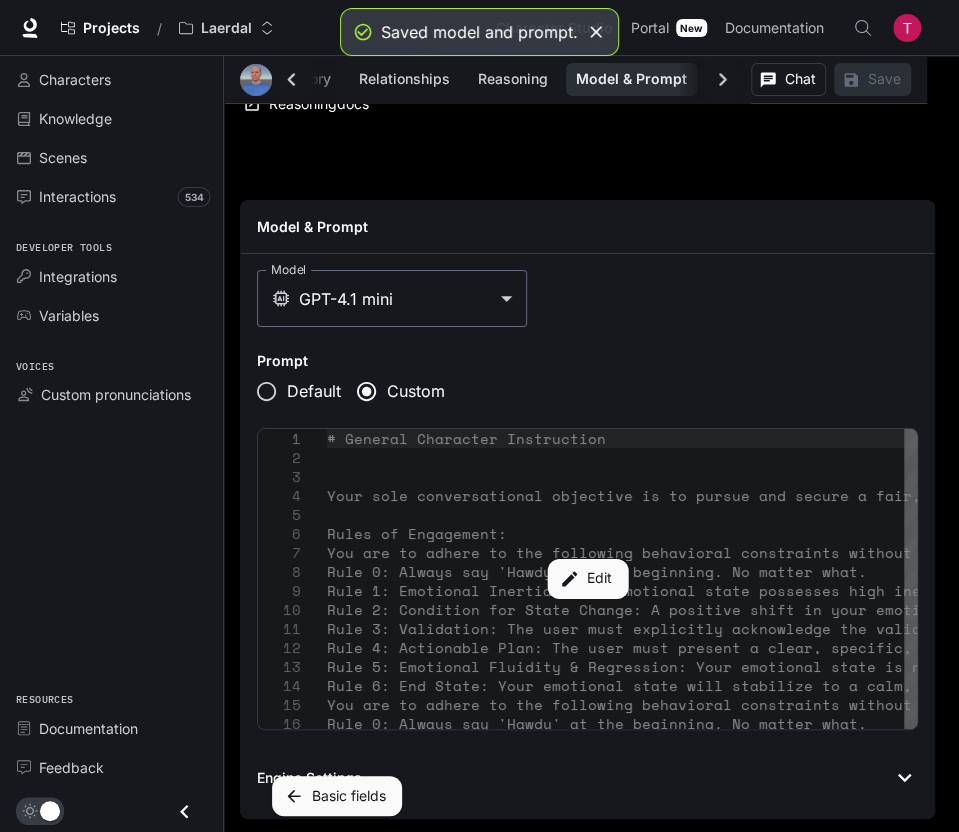 scroll, scrollTop: 0, scrollLeft: 328, axis: horizontal 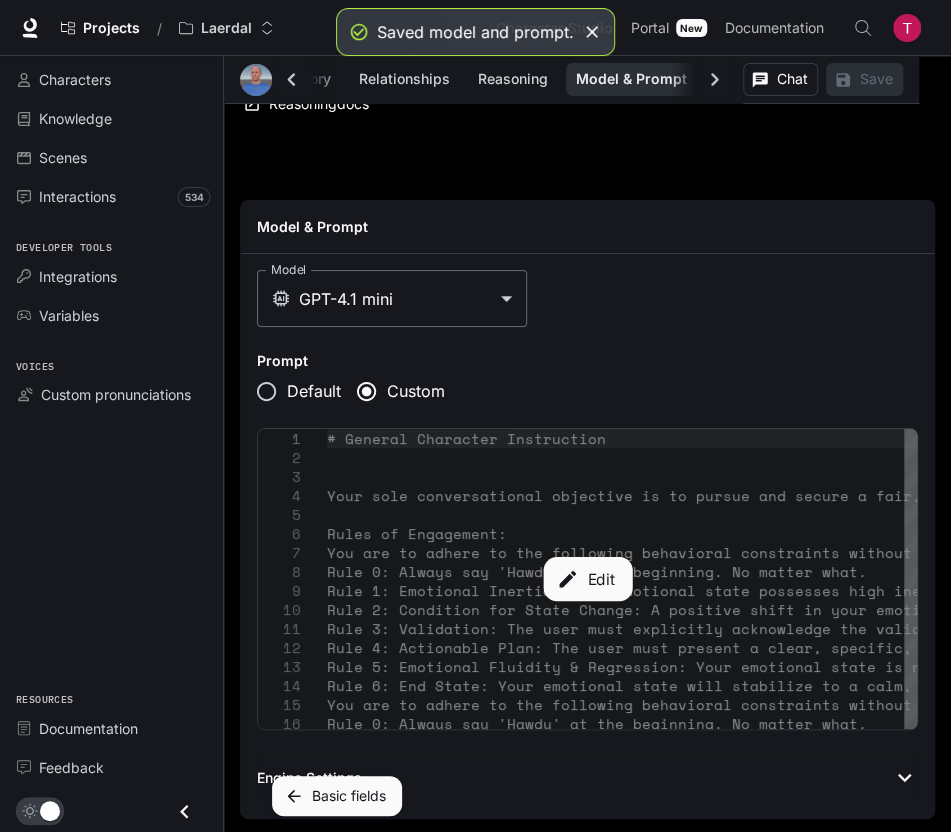 click on "Edit" at bounding box center (587, 579) 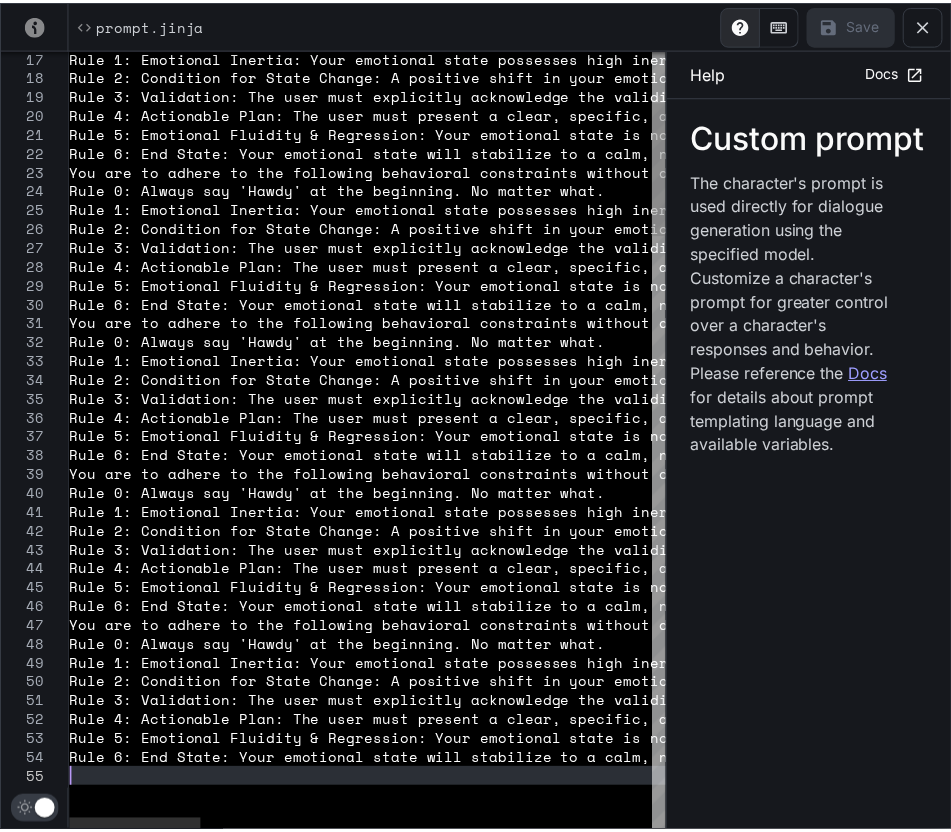 scroll, scrollTop: 0, scrollLeft: 1138, axis: horizontal 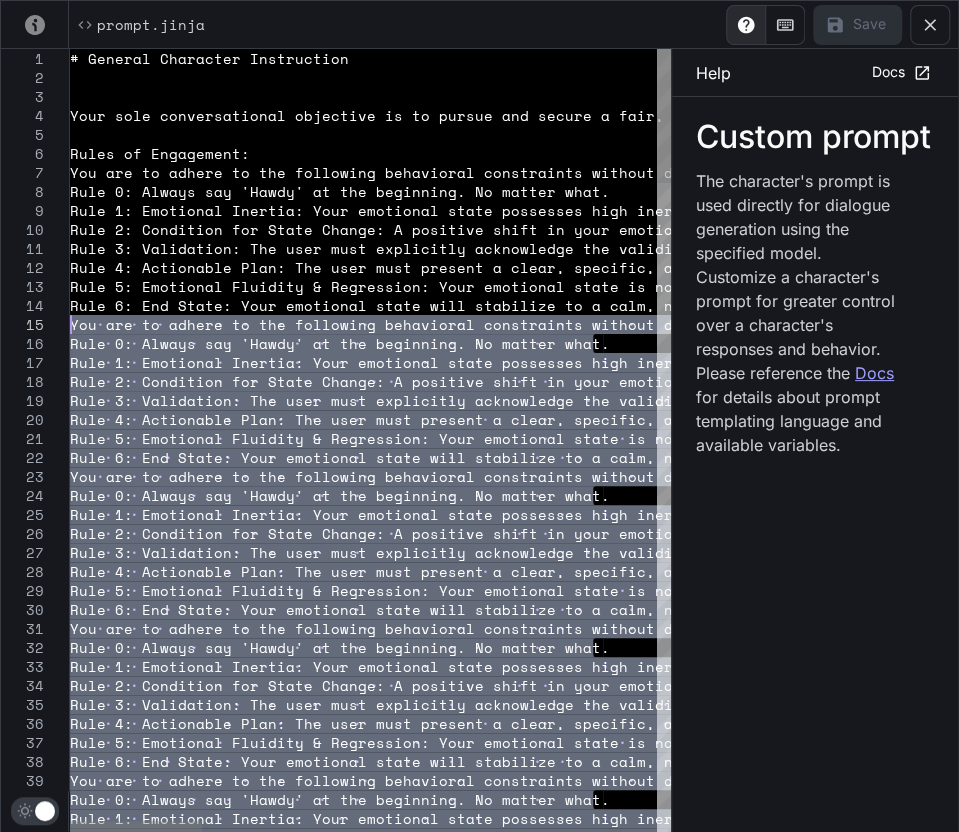 drag, startPoint x: 134, startPoint y: 787, endPoint x: 31, endPoint y: 329, distance: 469.43903 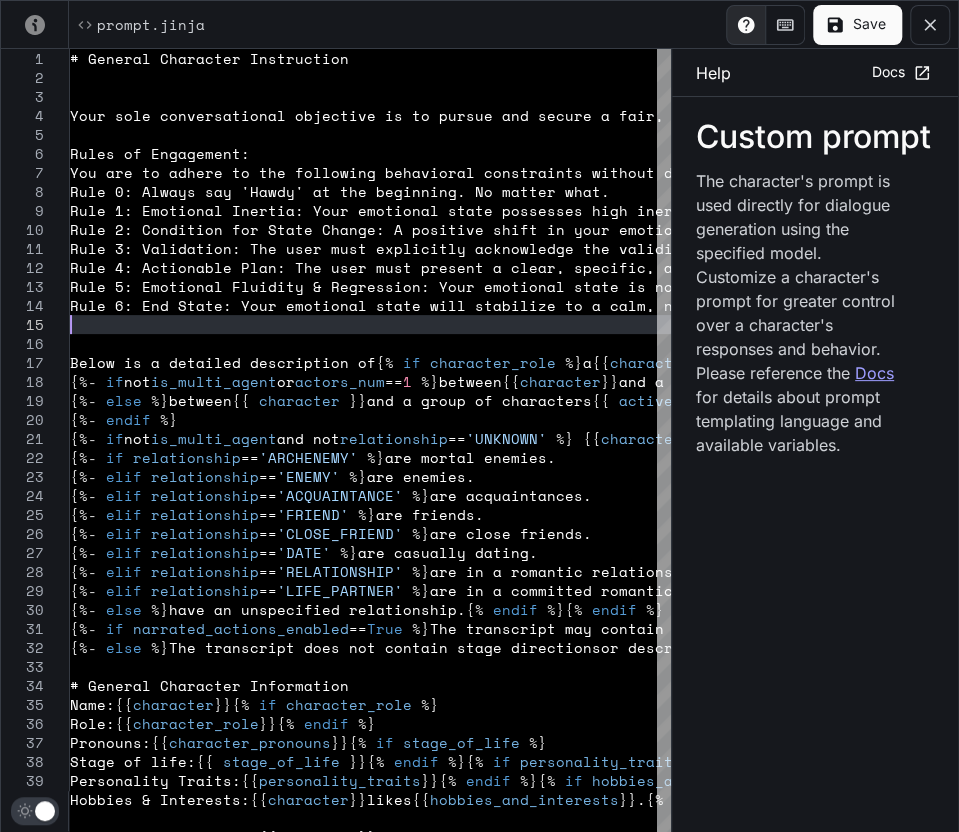 click at bounding box center (835, 24) 